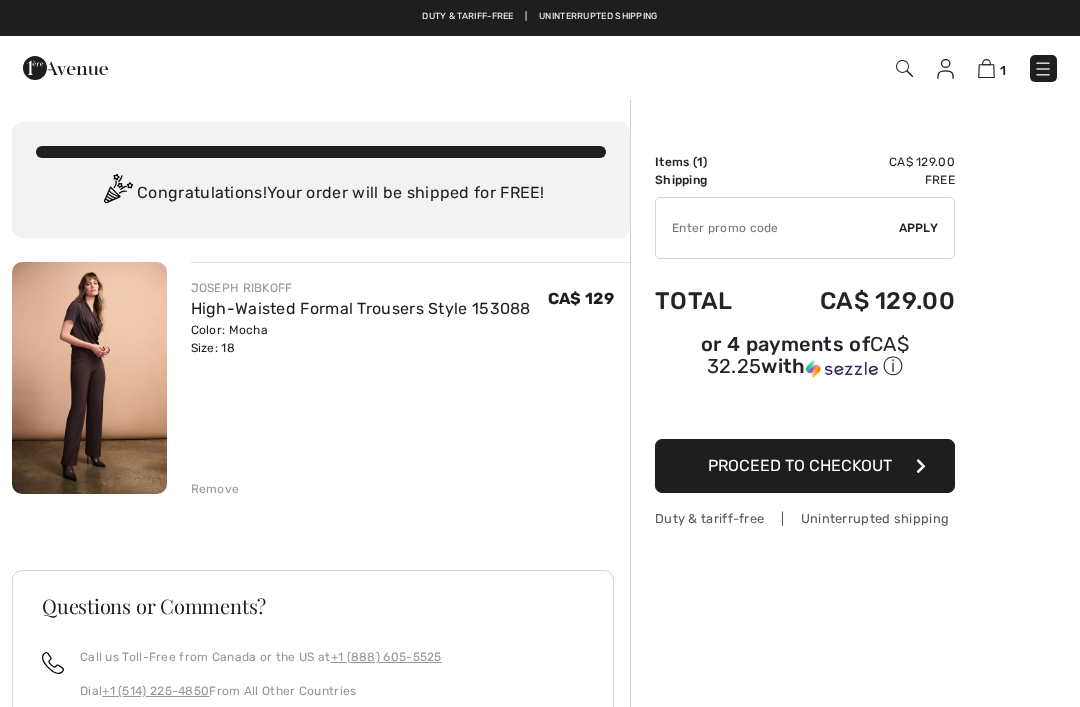 scroll, scrollTop: 0, scrollLeft: 0, axis: both 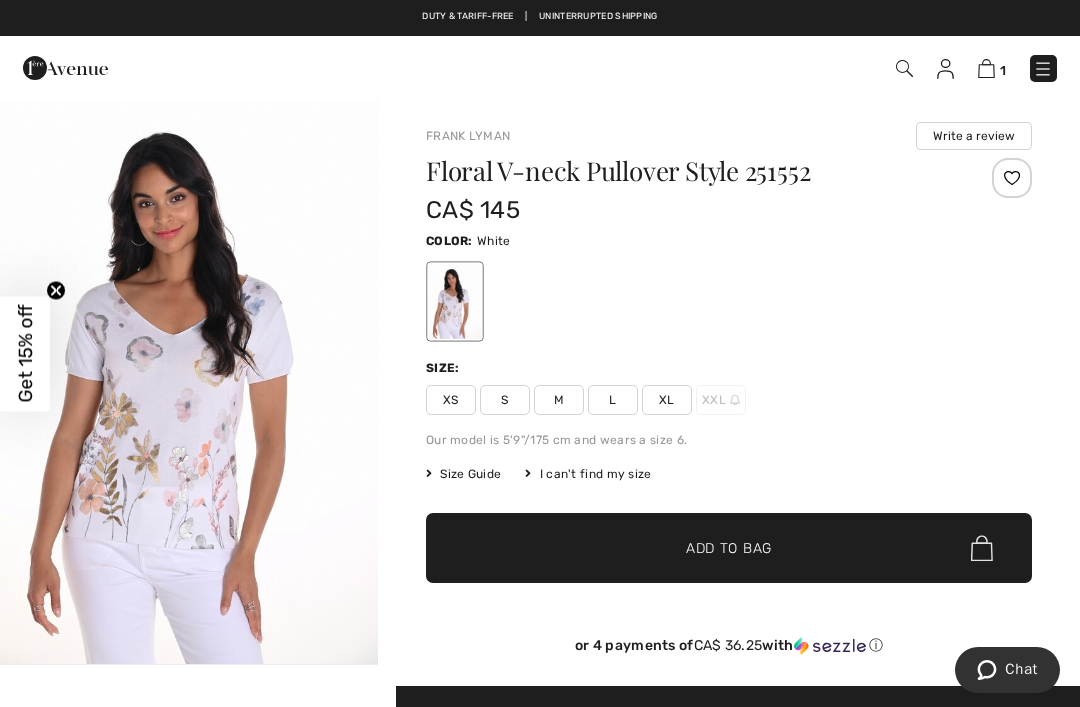 click on "XL" at bounding box center [667, 400] 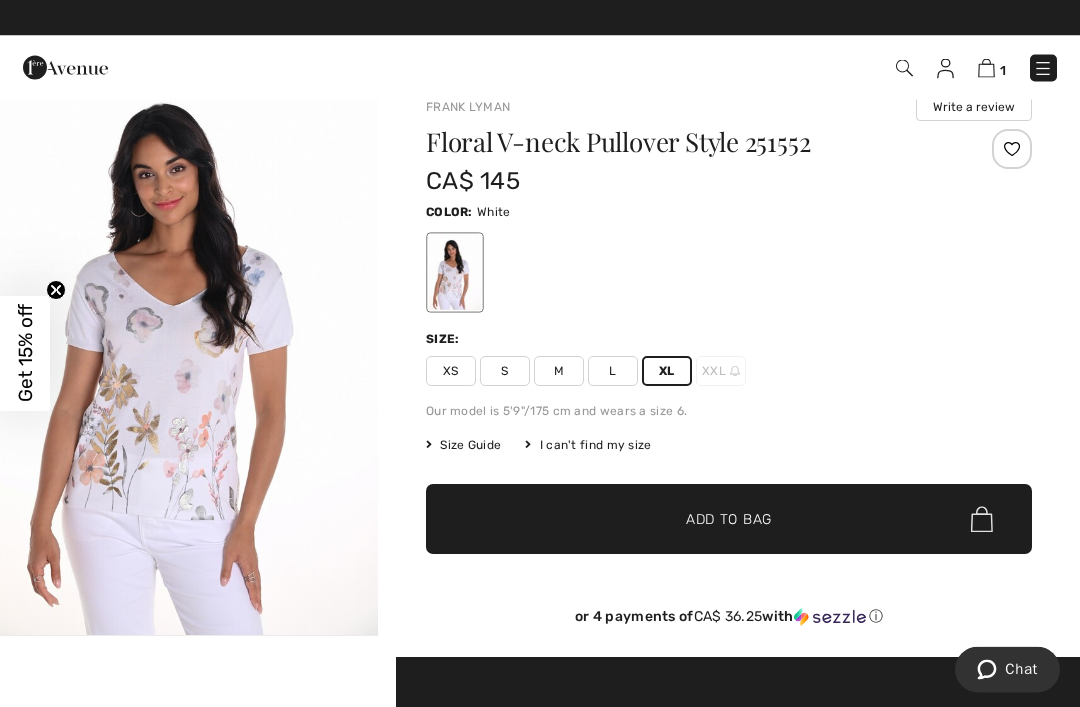scroll, scrollTop: 71, scrollLeft: 0, axis: vertical 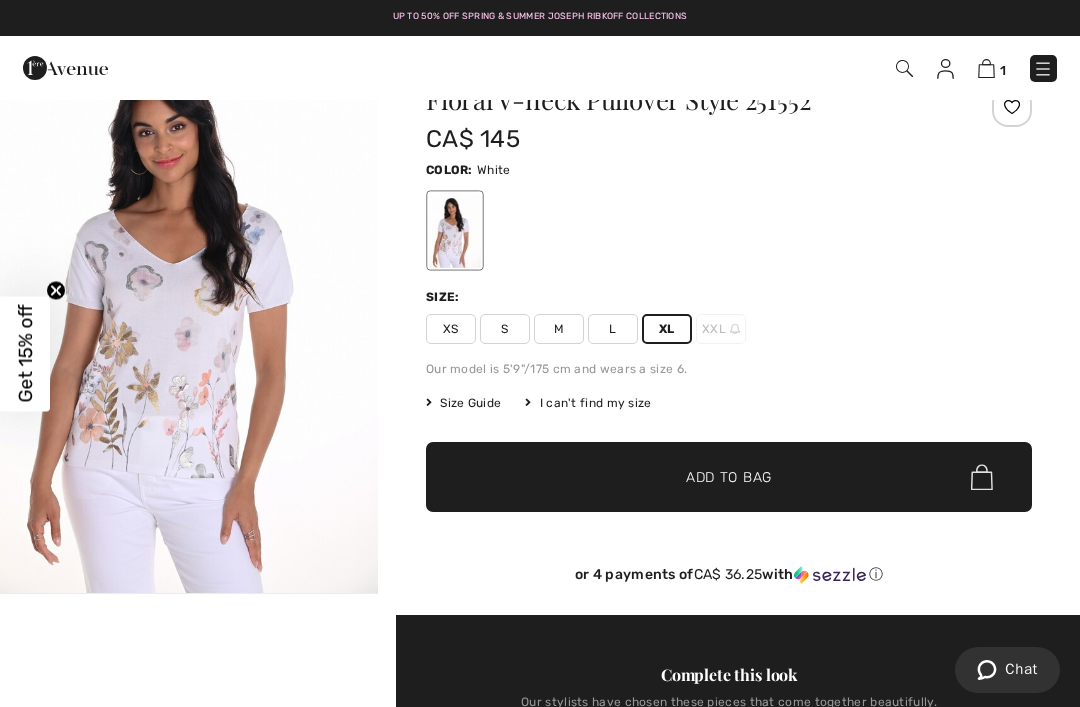 click at bounding box center [189, 310] 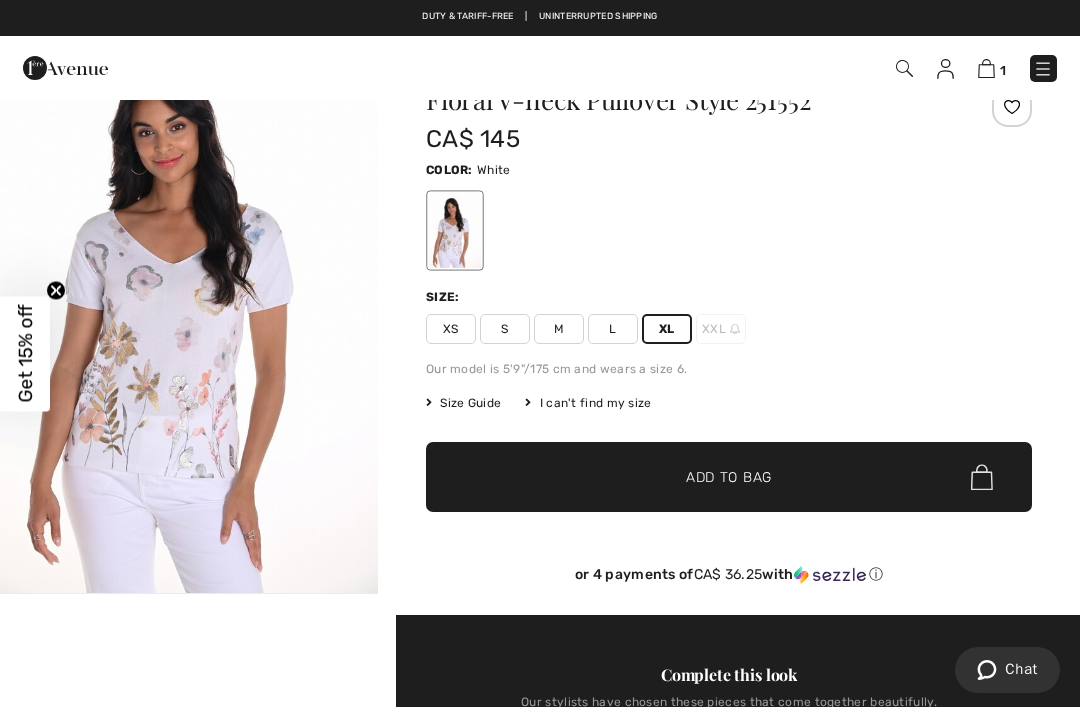 click on "Add to Bag" at bounding box center [729, 477] 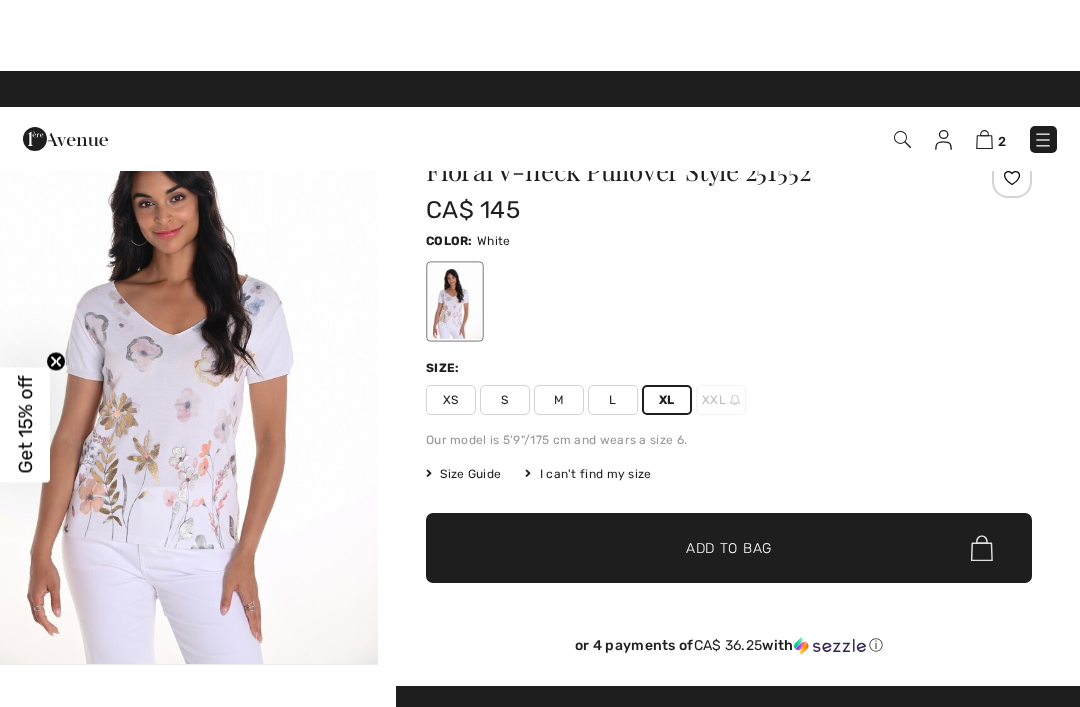 scroll, scrollTop: 0, scrollLeft: 0, axis: both 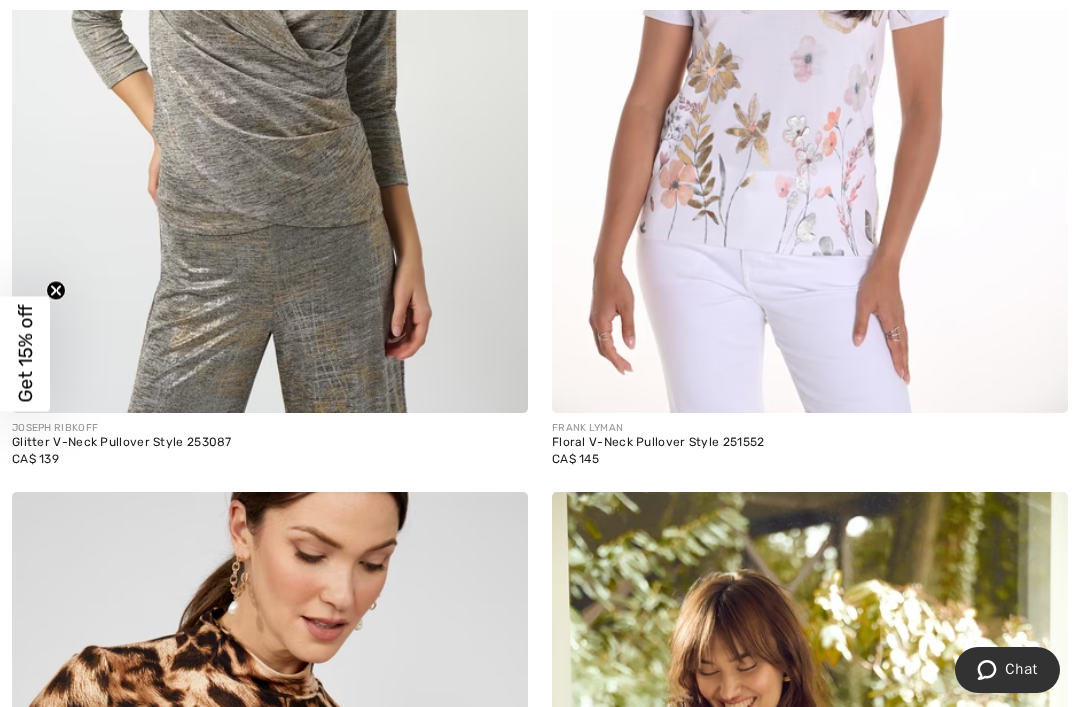 click at bounding box center (810, 26) 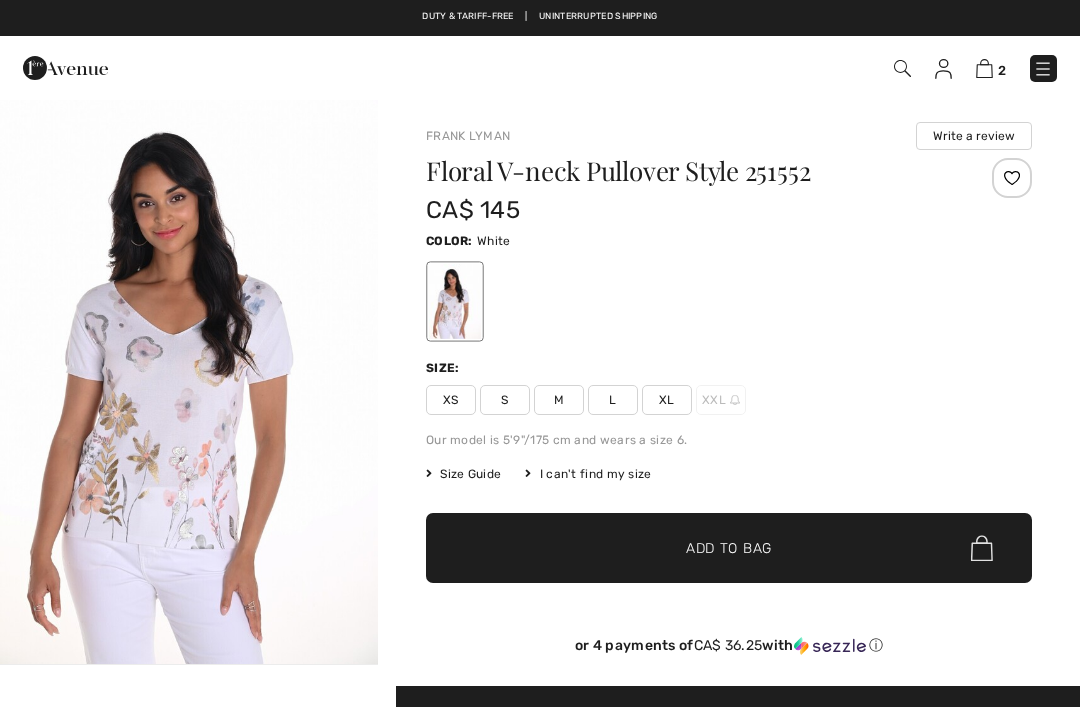 scroll, scrollTop: 954, scrollLeft: 0, axis: vertical 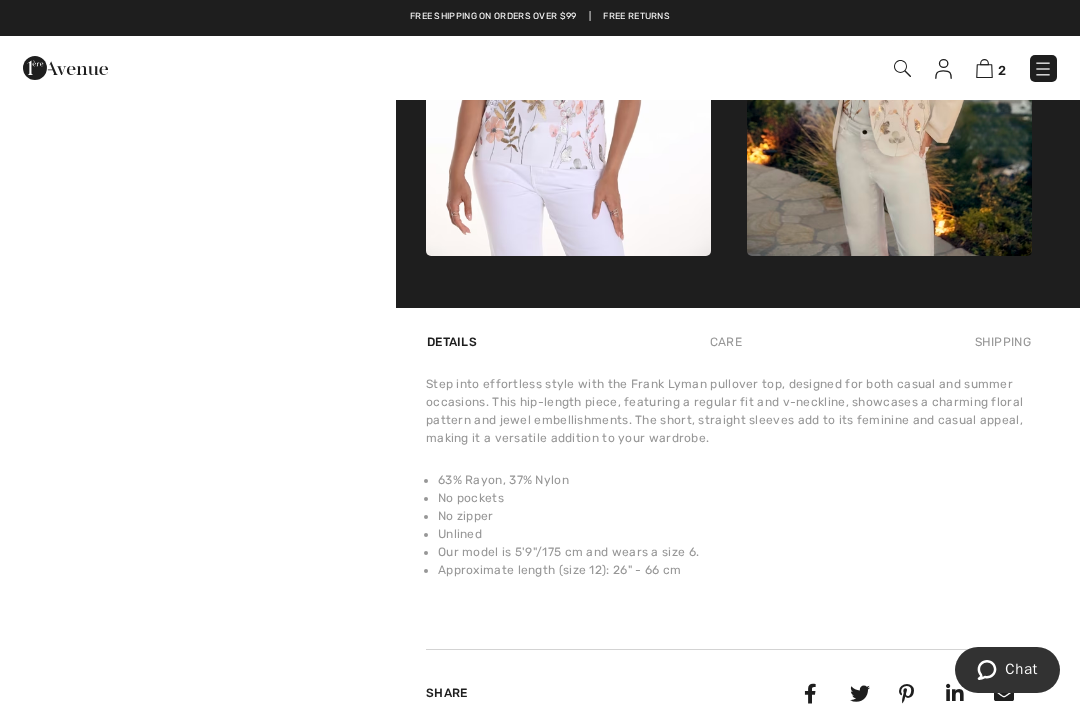 click on "Step into effortless style with the Frank Lyman pullover top, designed for both casual and summer occasions. This hip-length piece, featuring a regular fit and v-neckline, showcases a charming floral pattern and jewel embellishments. The short, straight sleeves add to its feminine and casual appeal, making it a versatile addition to your wardrobe." at bounding box center [729, 411] 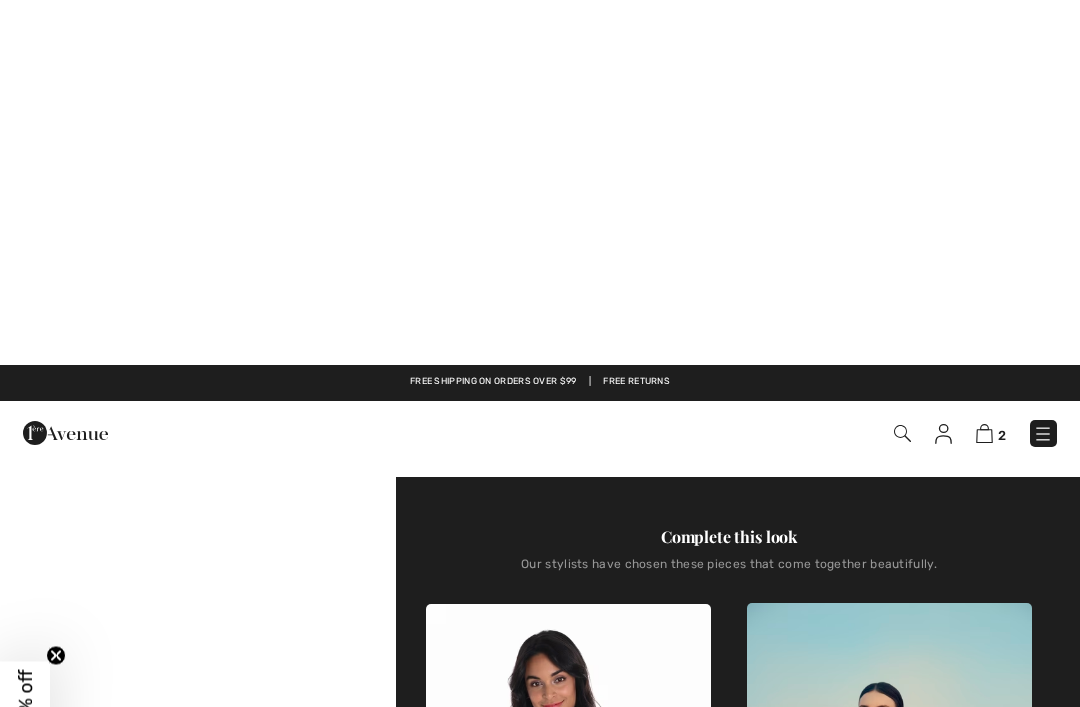 scroll, scrollTop: 0, scrollLeft: 0, axis: both 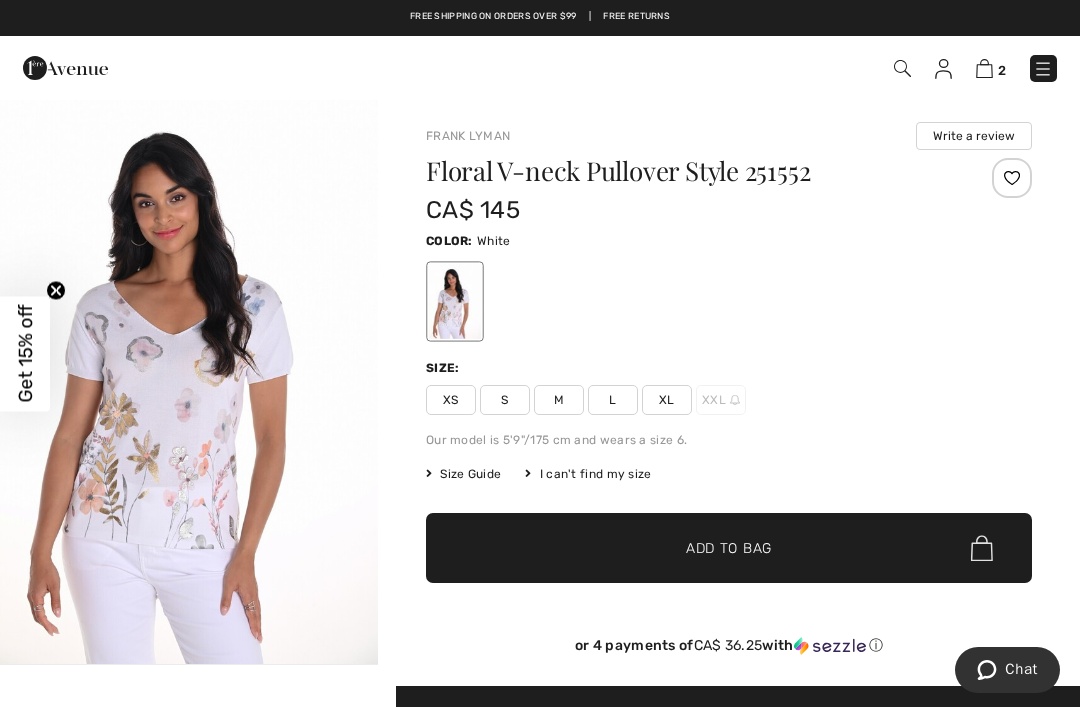 click on "Floral V-neck Pullover  Style 251552
CA$ 145
Color:
White
Size:
XS S M L XL XXL
Our model is 5'9"/175 cm and wears a size 6.
Size Guide
I can't find my size
Select Size
XS
S
M
L
XL
XXL - Sold Out
✔ Added to Bag
Add to Bag
or 4 payments of  CA$ 36.25  with    ⓘ" at bounding box center (729, 422) 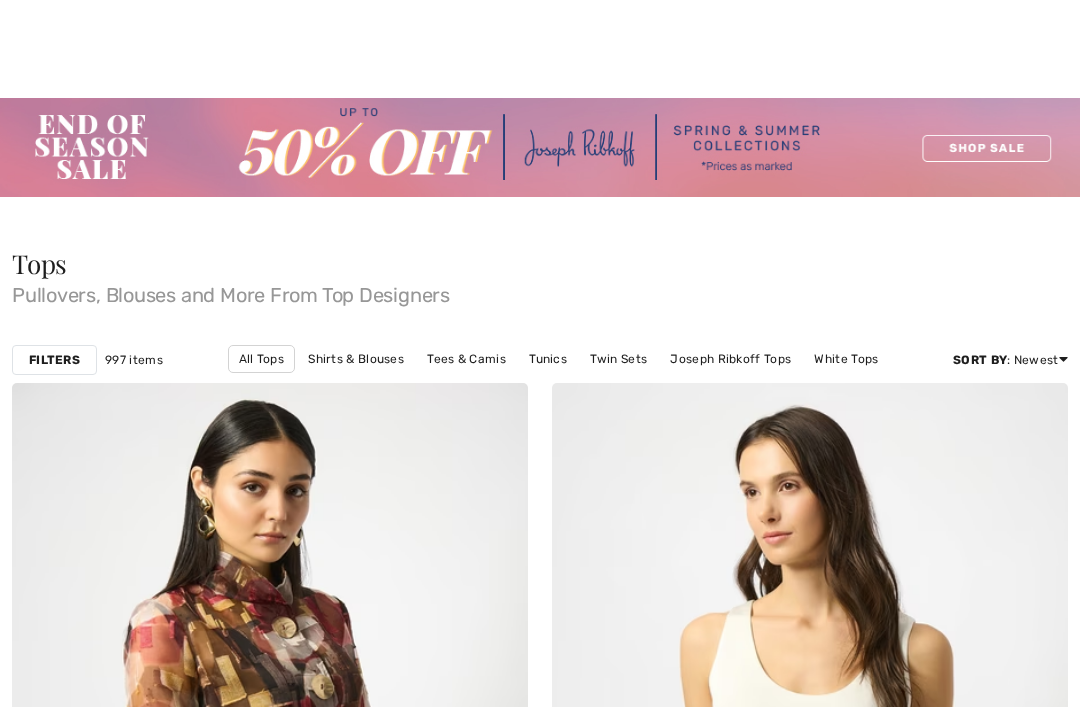 scroll, scrollTop: 14339, scrollLeft: 0, axis: vertical 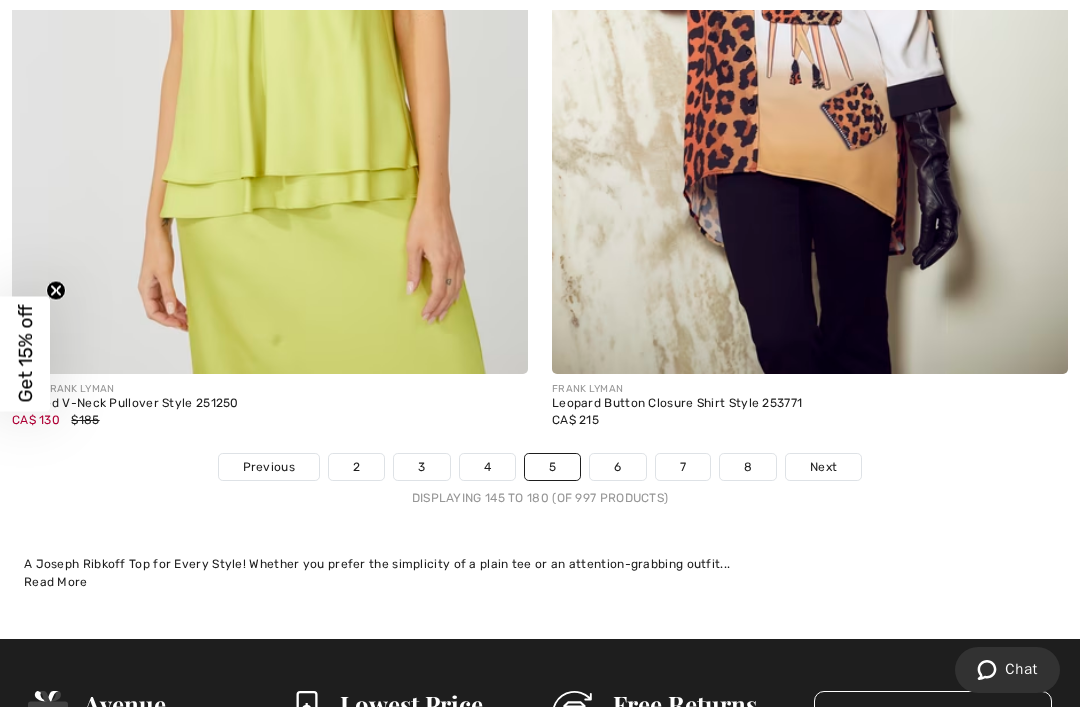 click on "6" at bounding box center (617, 467) 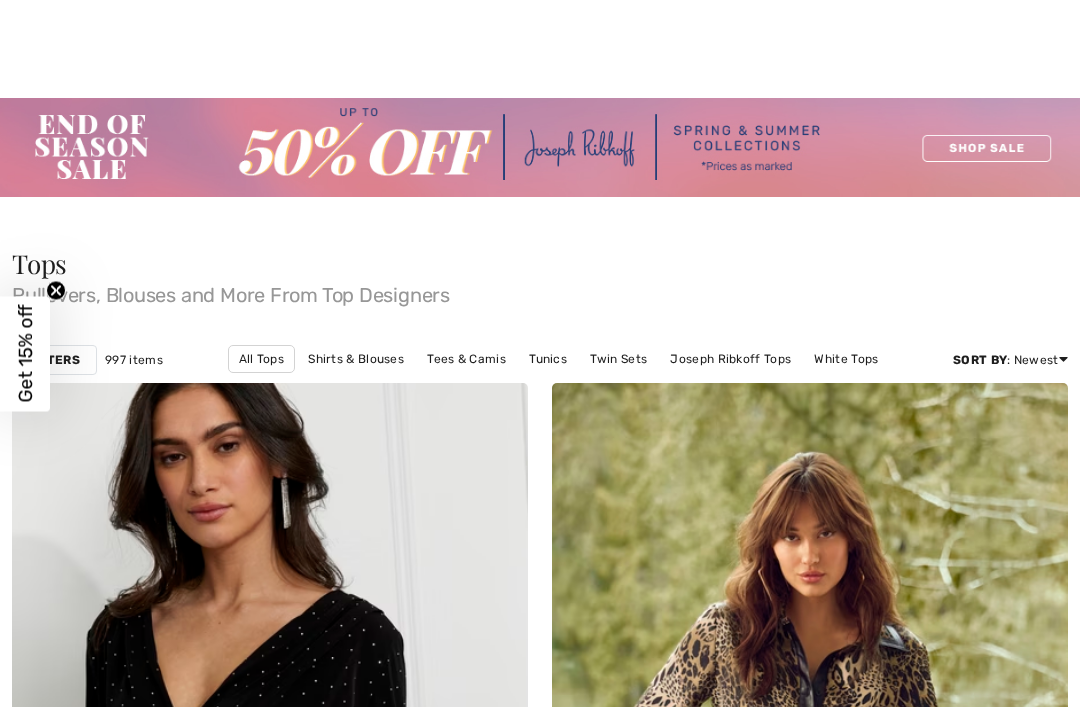 scroll, scrollTop: 4106, scrollLeft: 0, axis: vertical 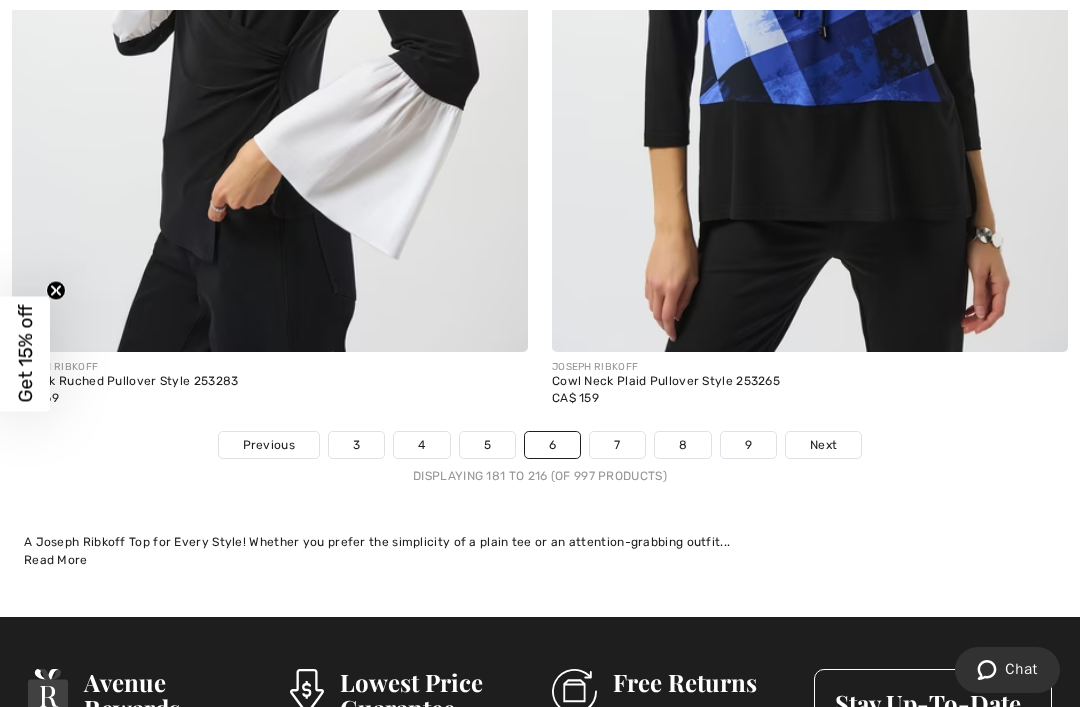 click on "7" at bounding box center [617, 445] 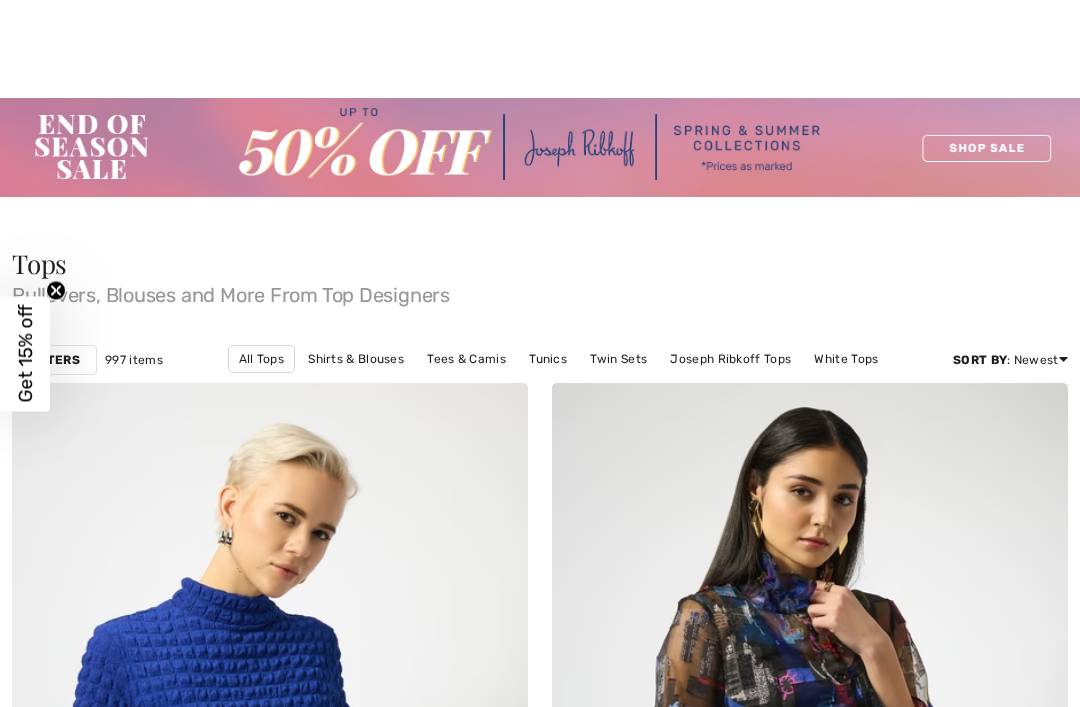 scroll, scrollTop: 2191, scrollLeft: 0, axis: vertical 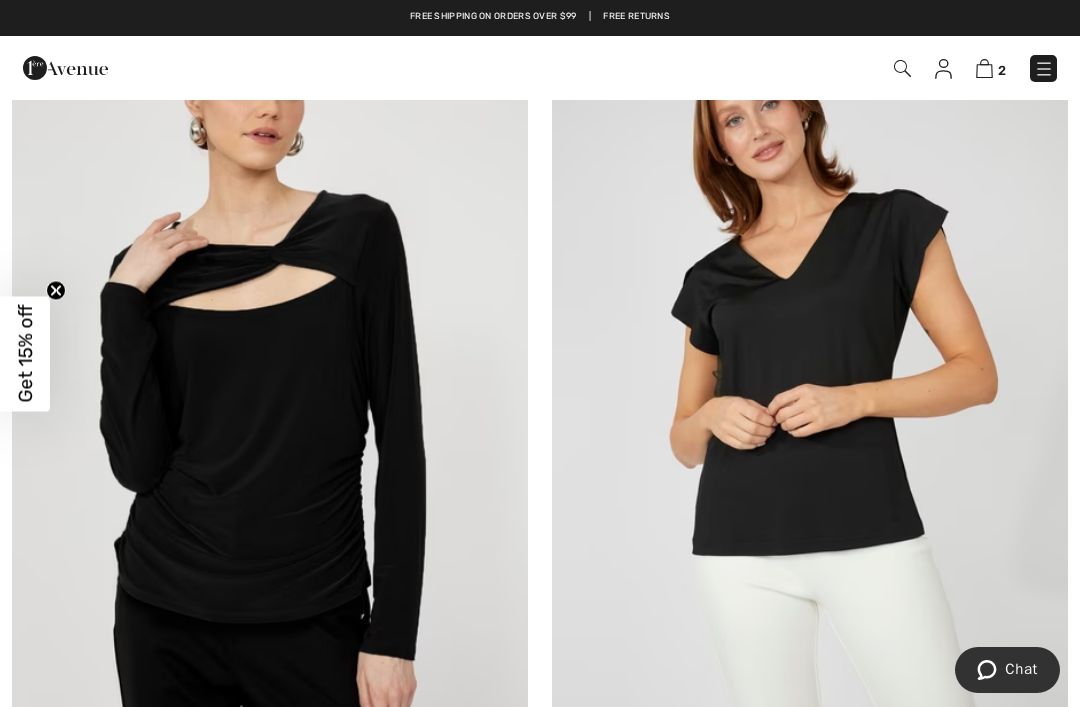 click at bounding box center [810, 381] 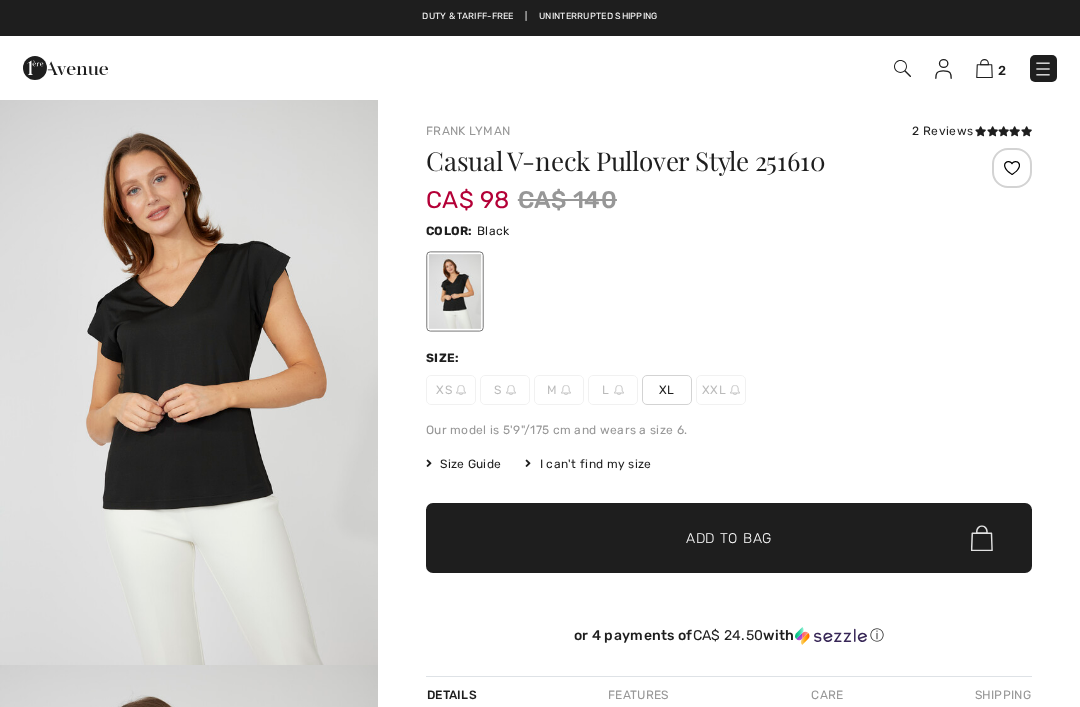 scroll, scrollTop: 0, scrollLeft: 0, axis: both 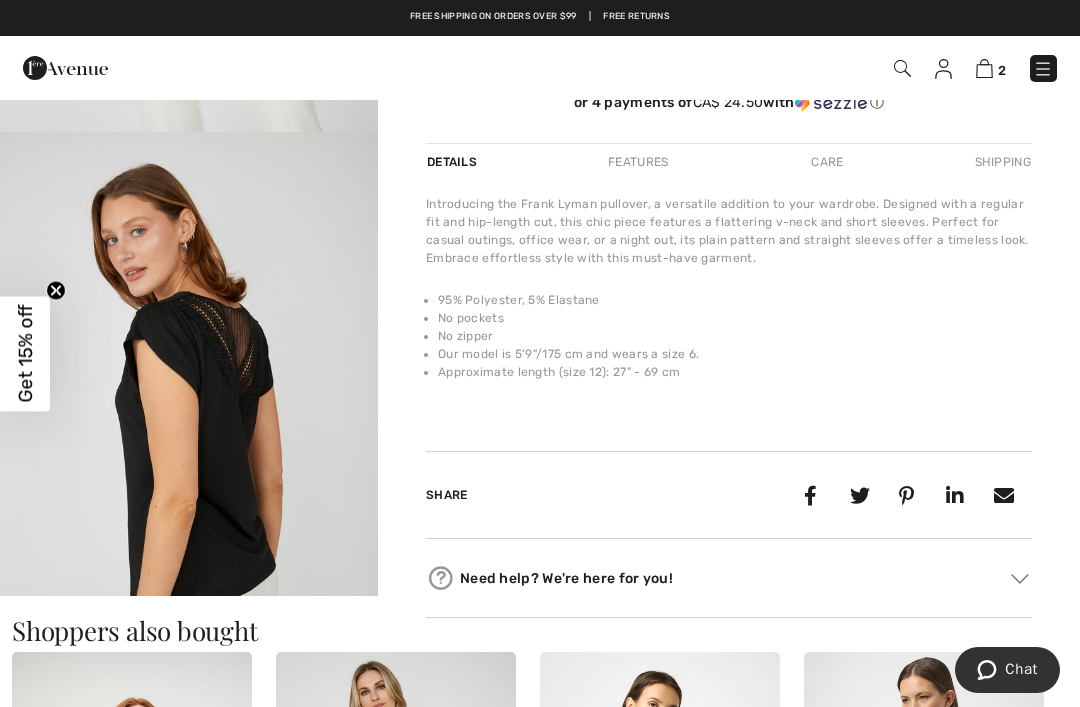 click at bounding box center [189, 415] 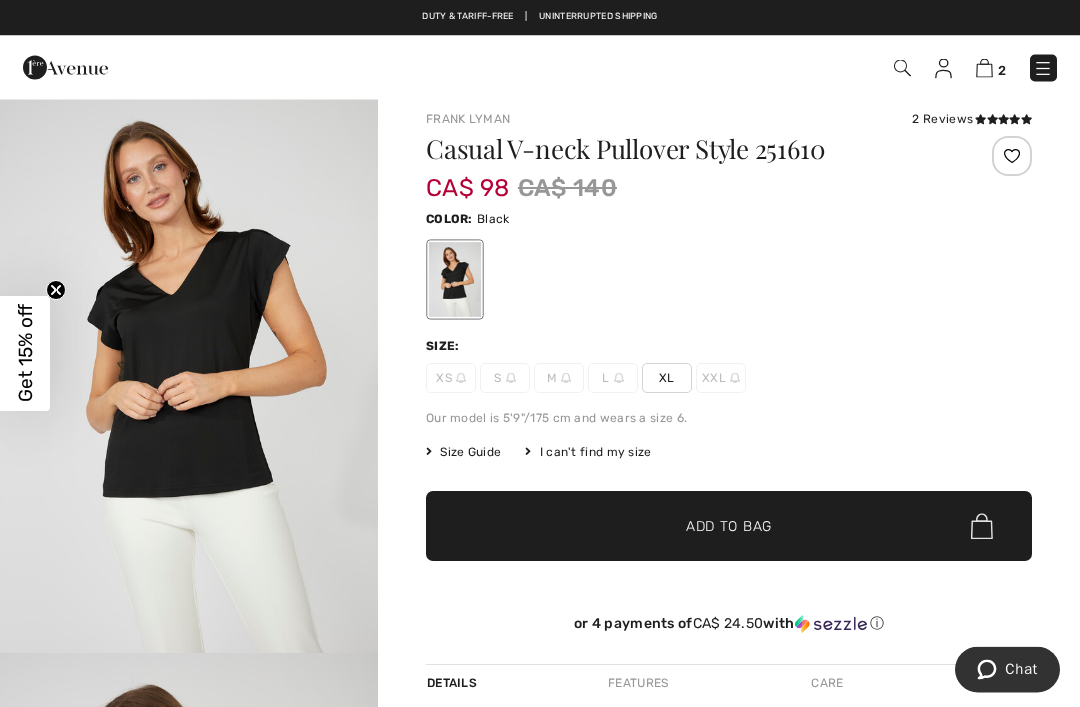 scroll, scrollTop: 0, scrollLeft: 0, axis: both 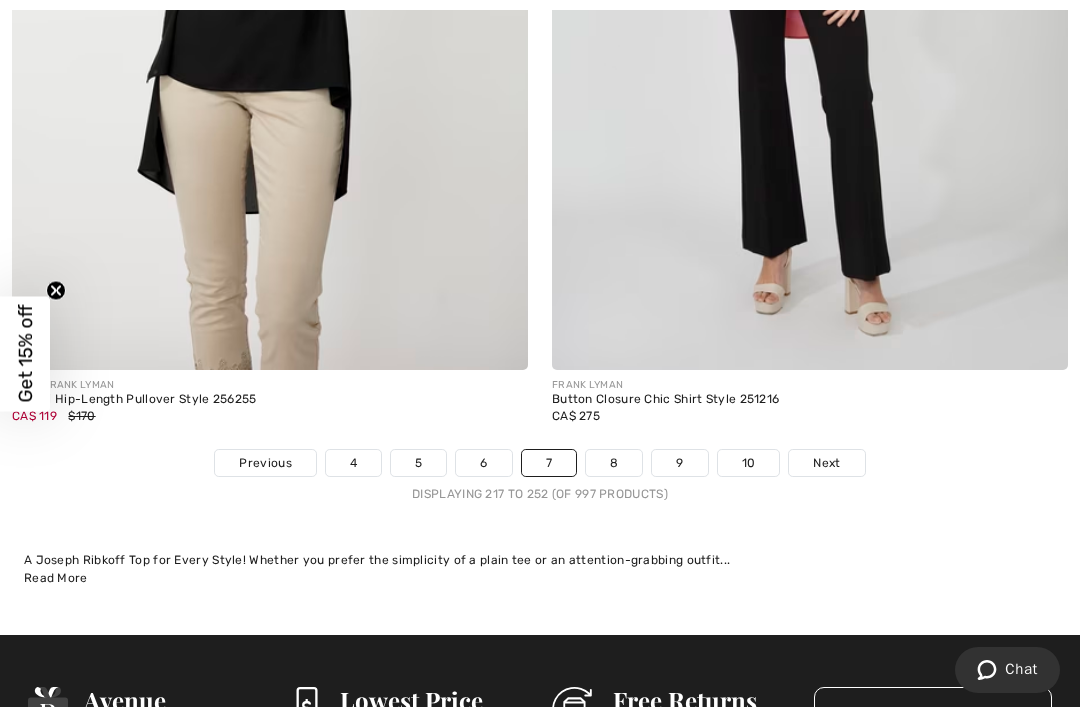 click on "8" at bounding box center (614, 463) 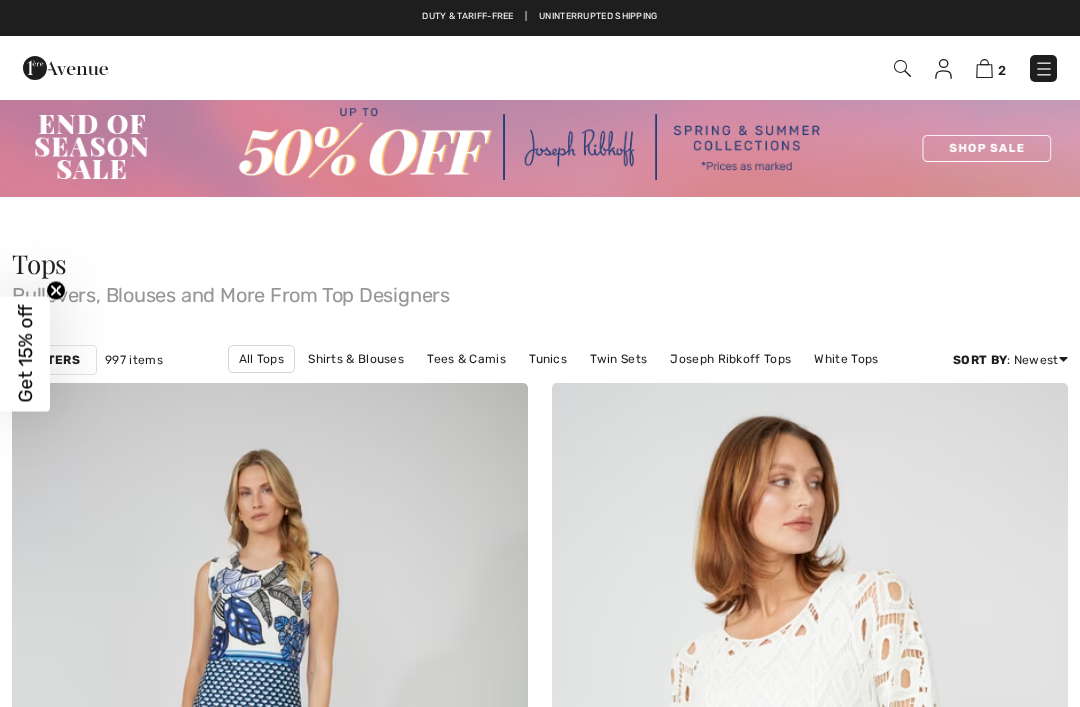 scroll, scrollTop: 398, scrollLeft: 0, axis: vertical 